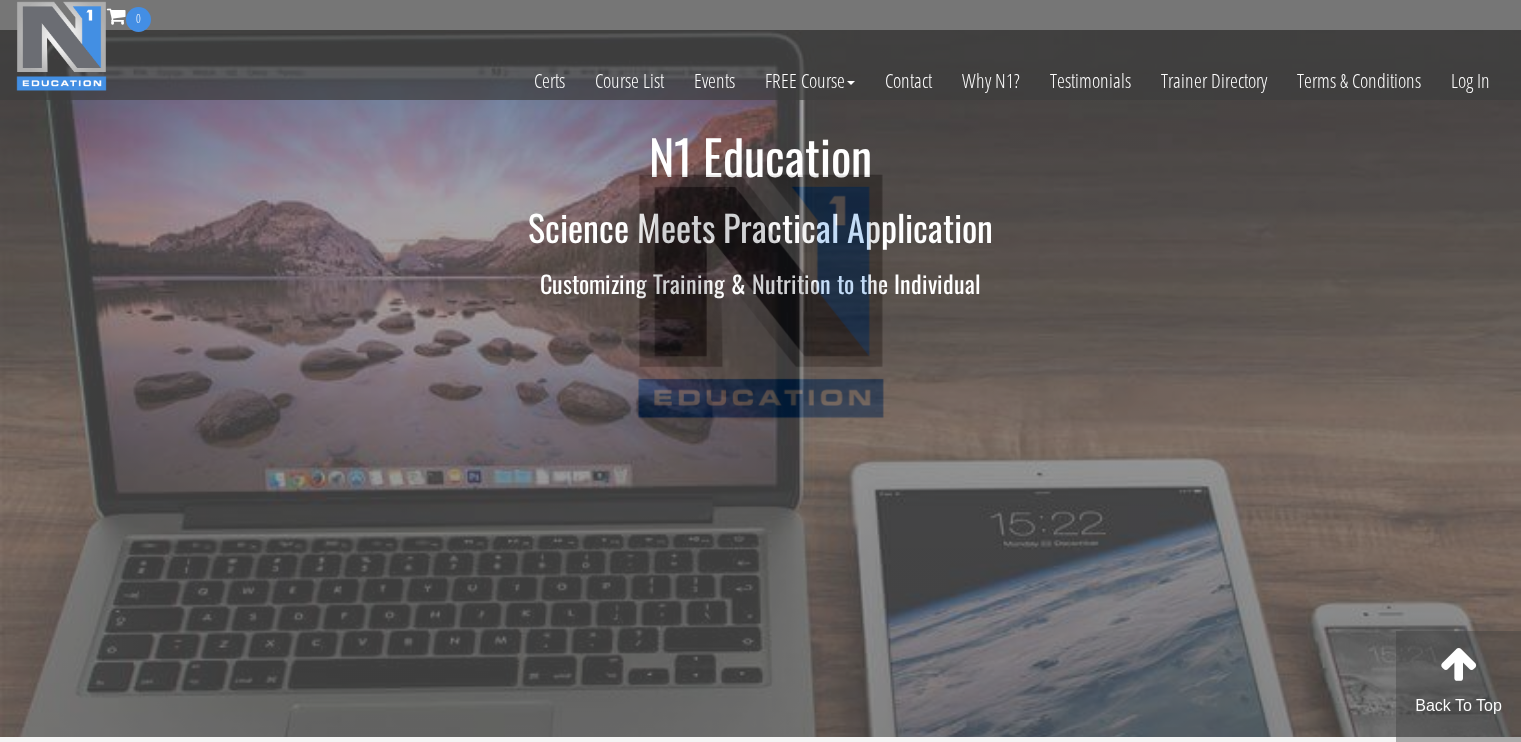 scroll, scrollTop: 0, scrollLeft: 0, axis: both 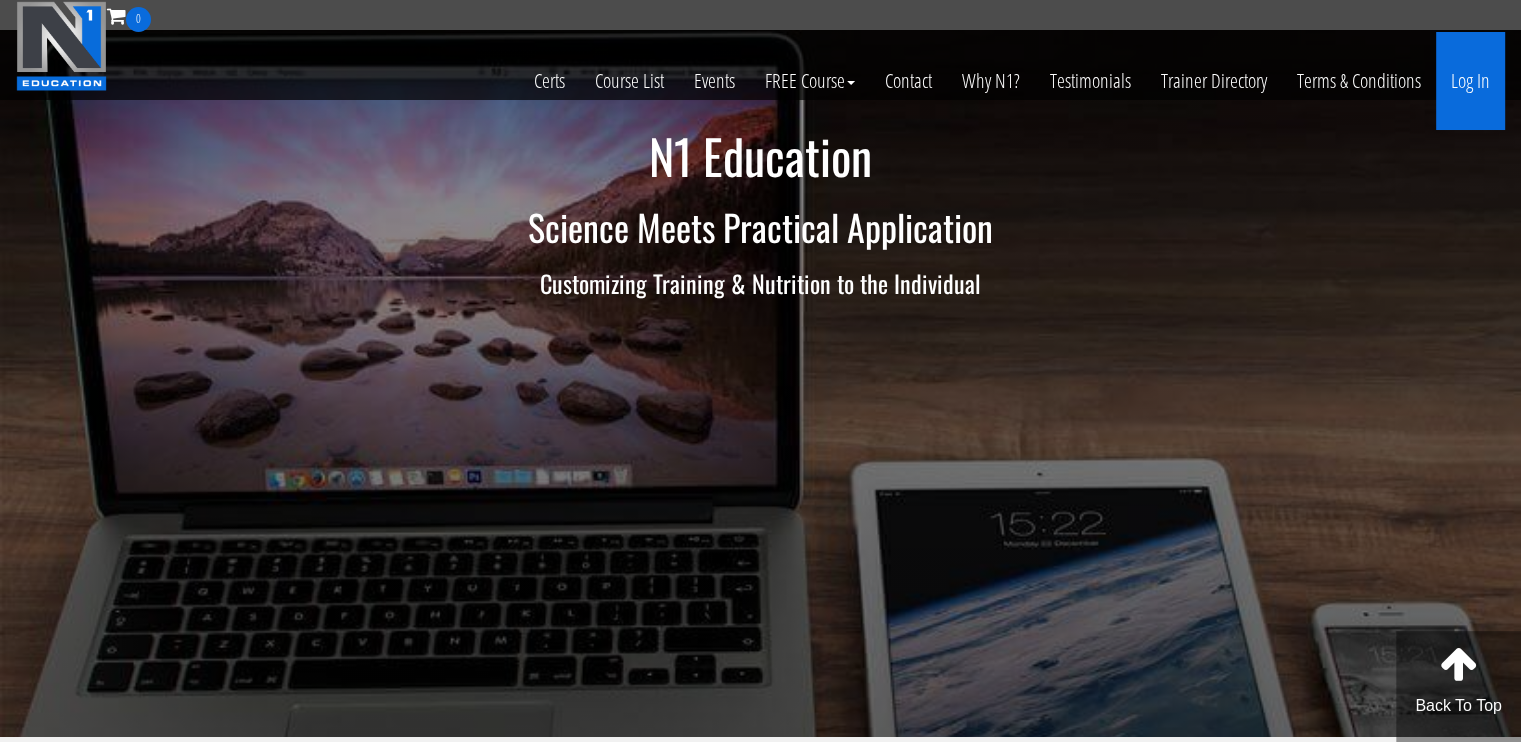 click on "Log In" at bounding box center [1470, 81] 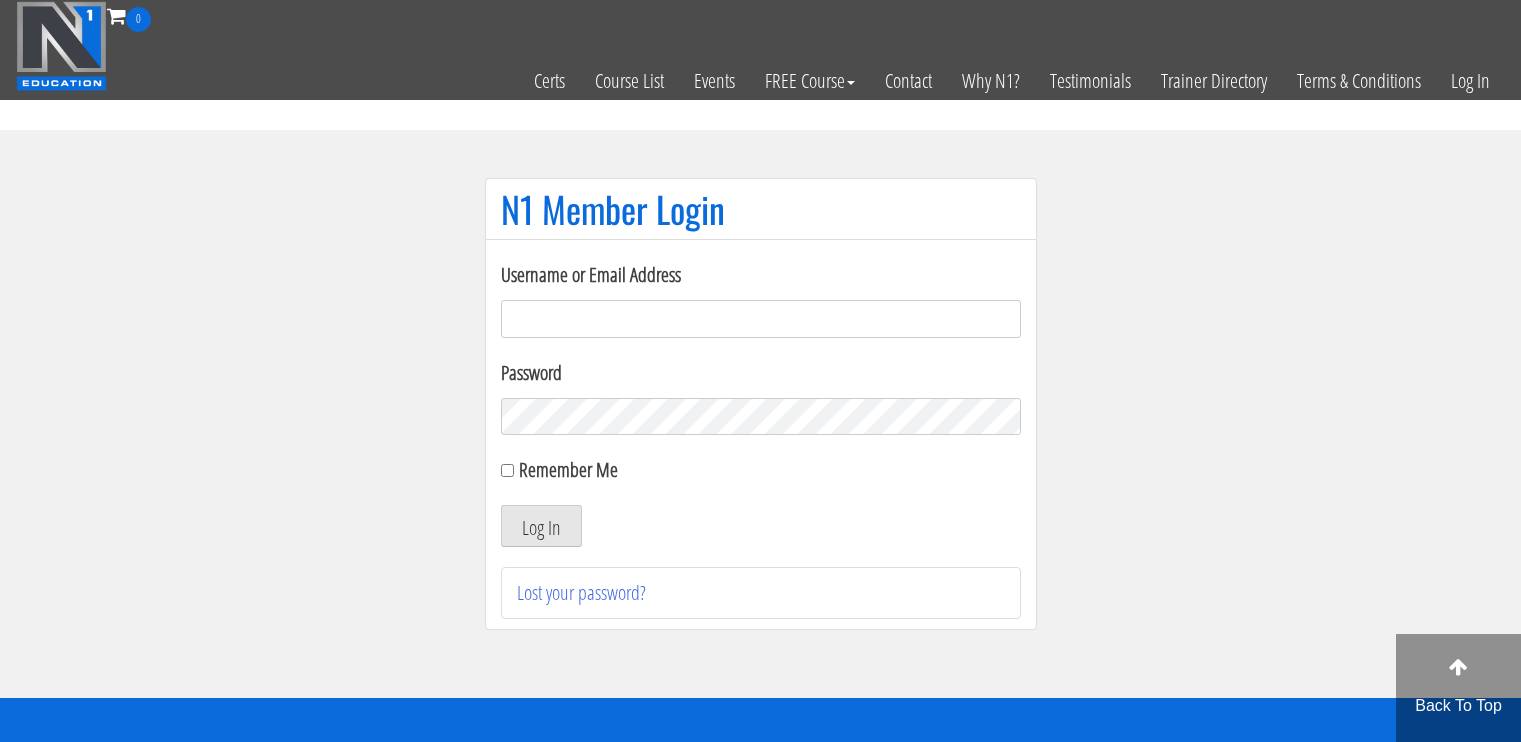 scroll, scrollTop: 0, scrollLeft: 0, axis: both 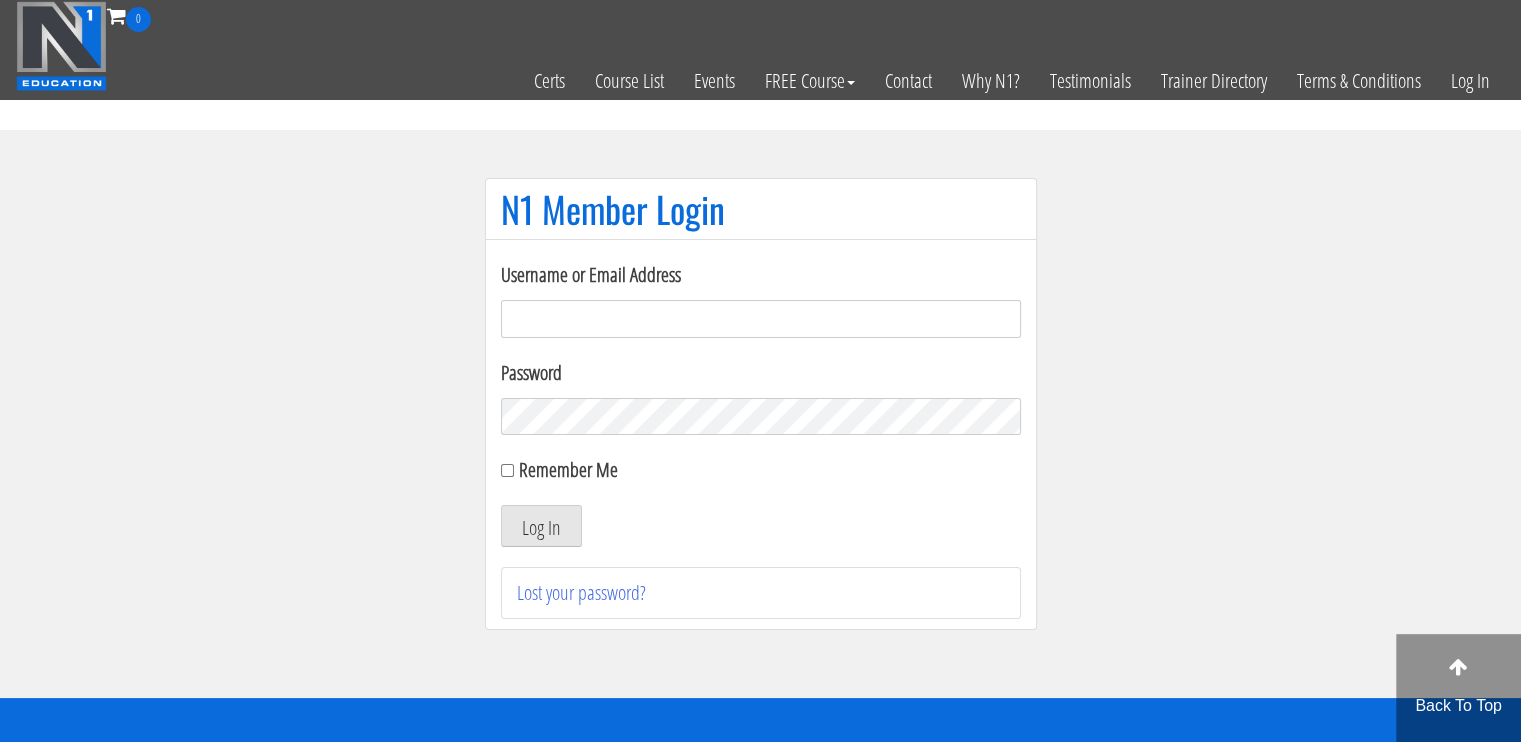 type on "[EMAIL]" 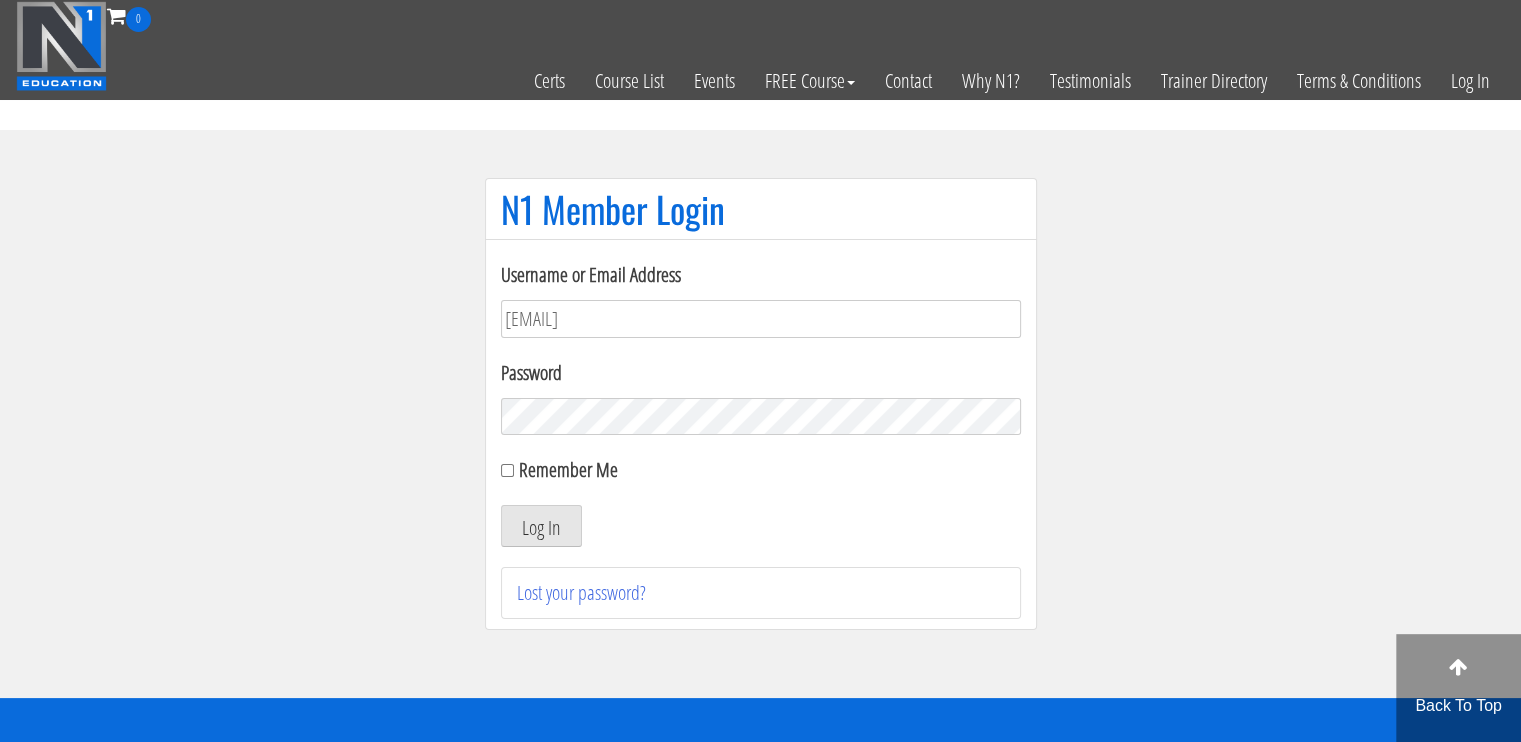 click on "Remember Me" at bounding box center (568, 469) 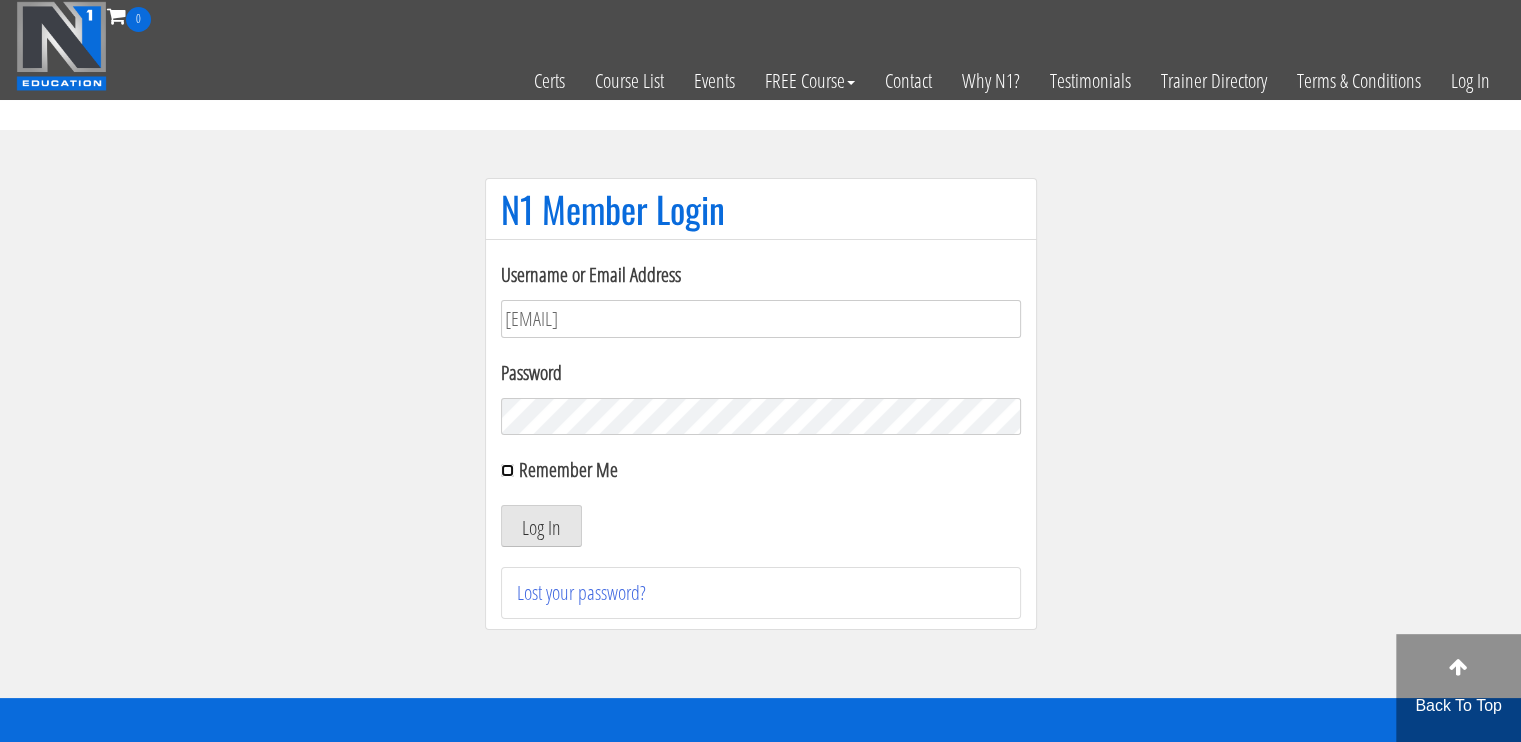 checkbox on "true" 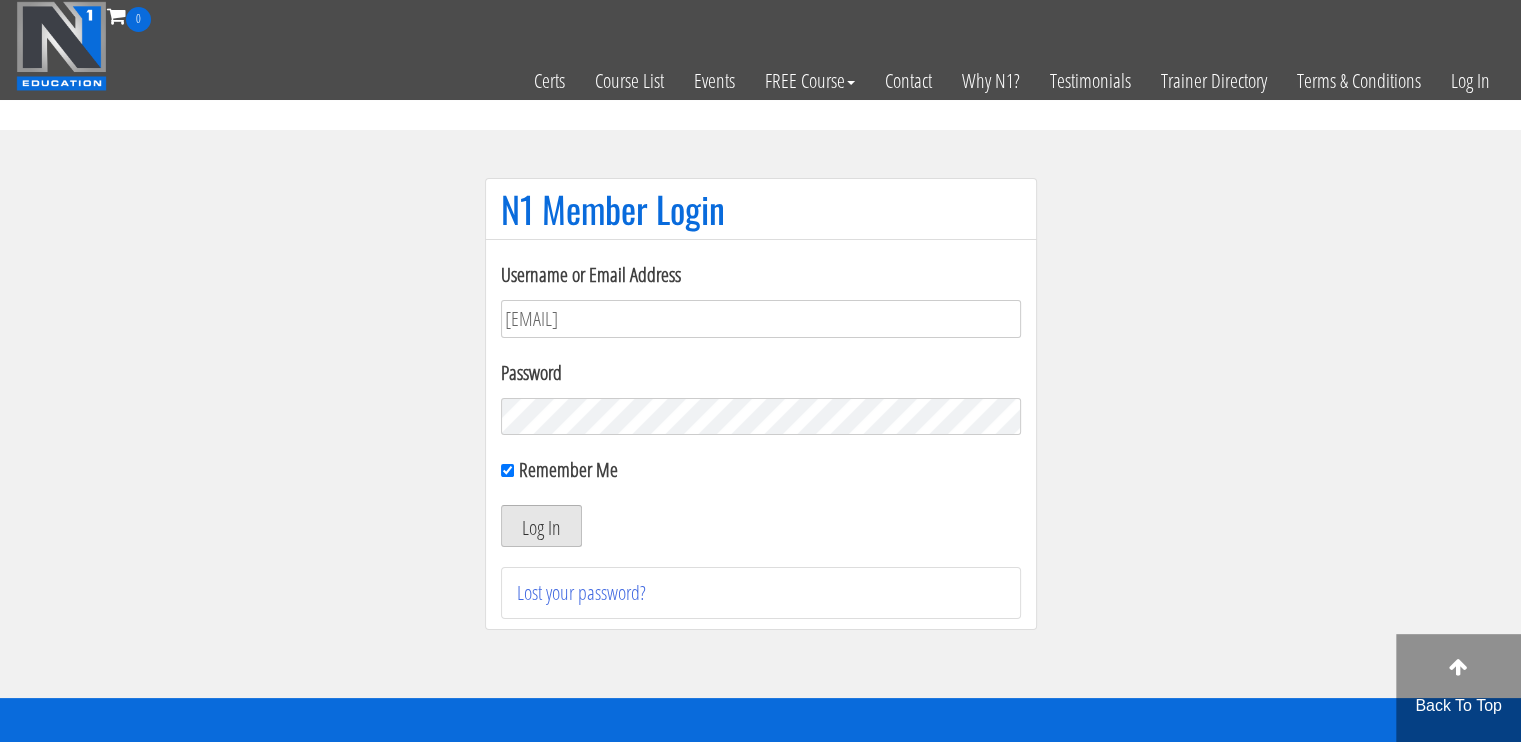 click on "Log In" at bounding box center (541, 526) 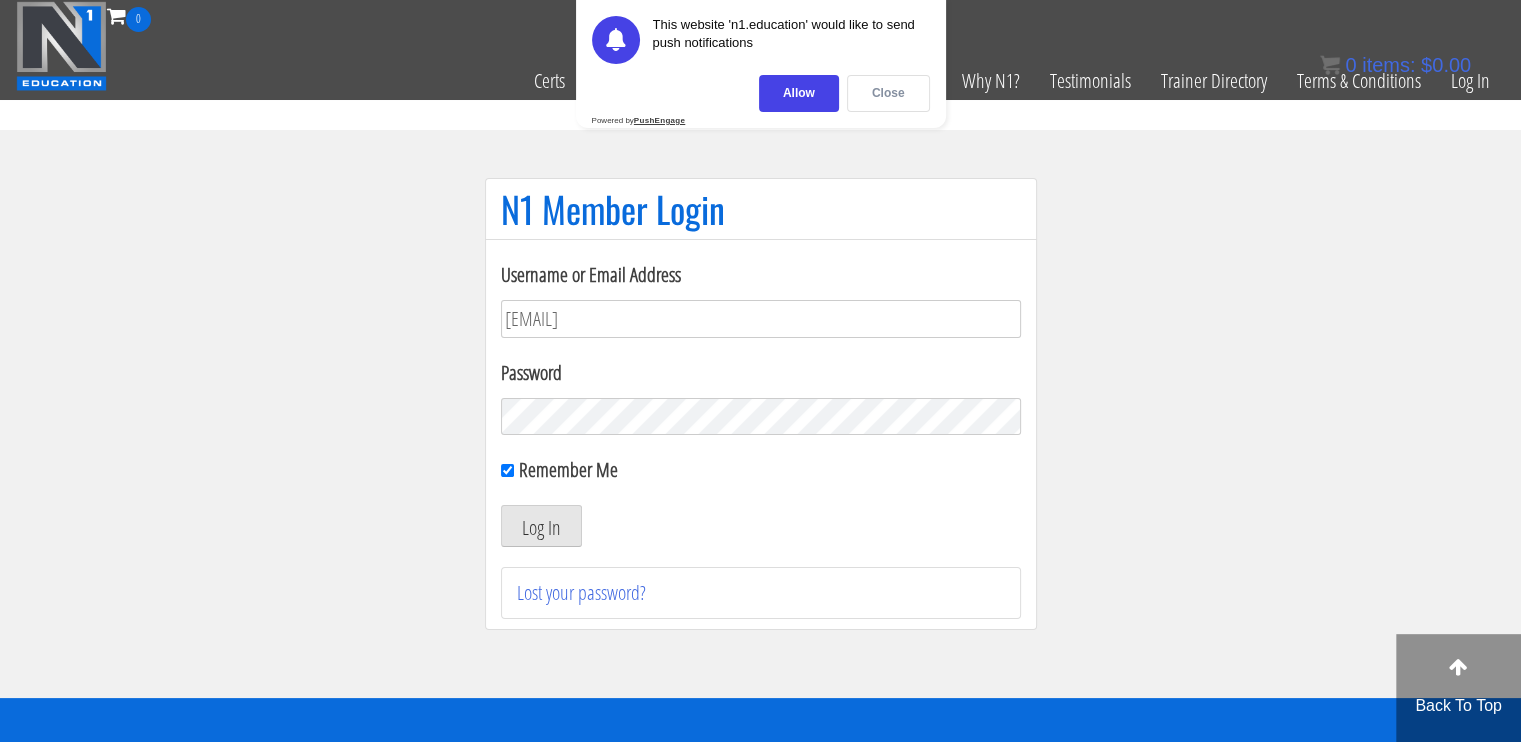click on "Close" at bounding box center [888, 93] 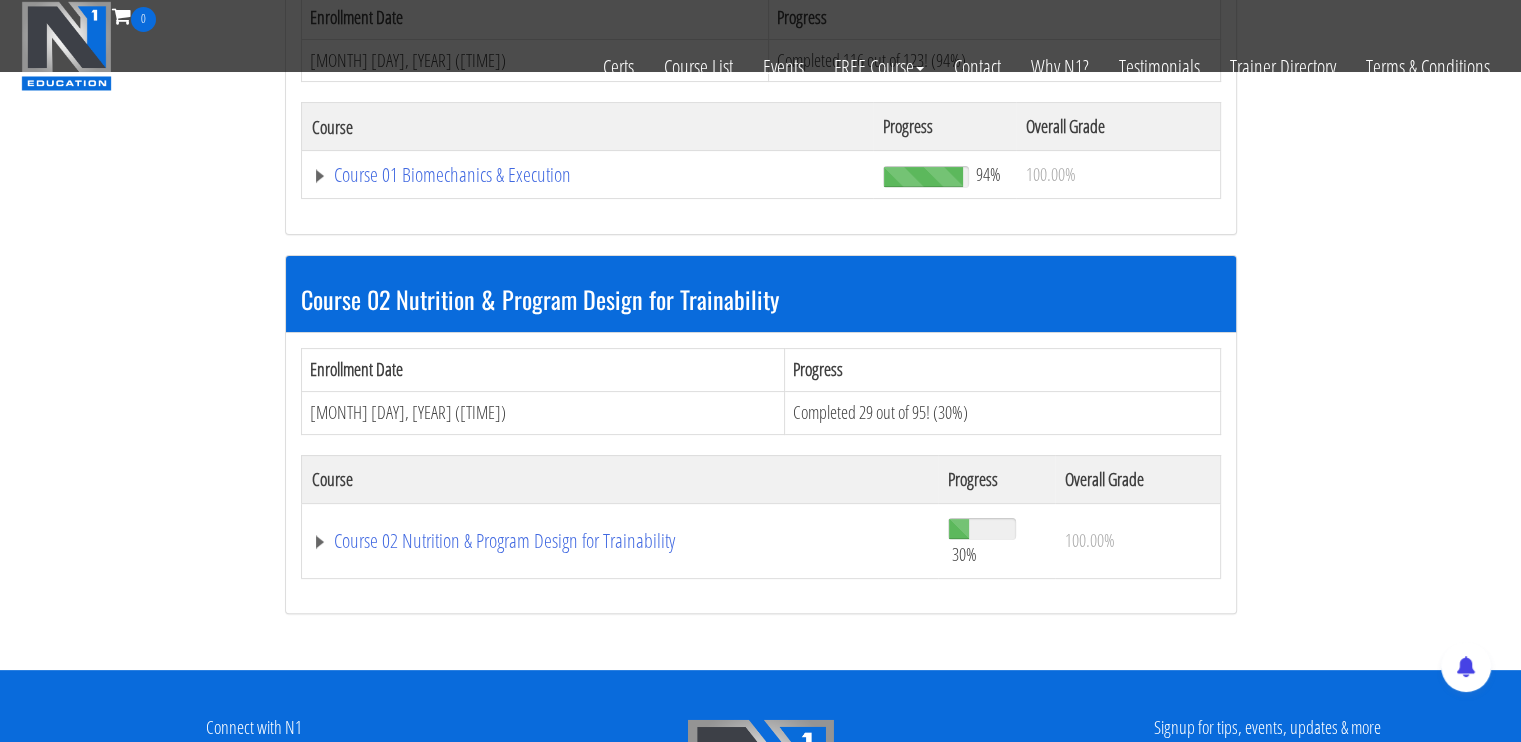 scroll, scrollTop: 400, scrollLeft: 0, axis: vertical 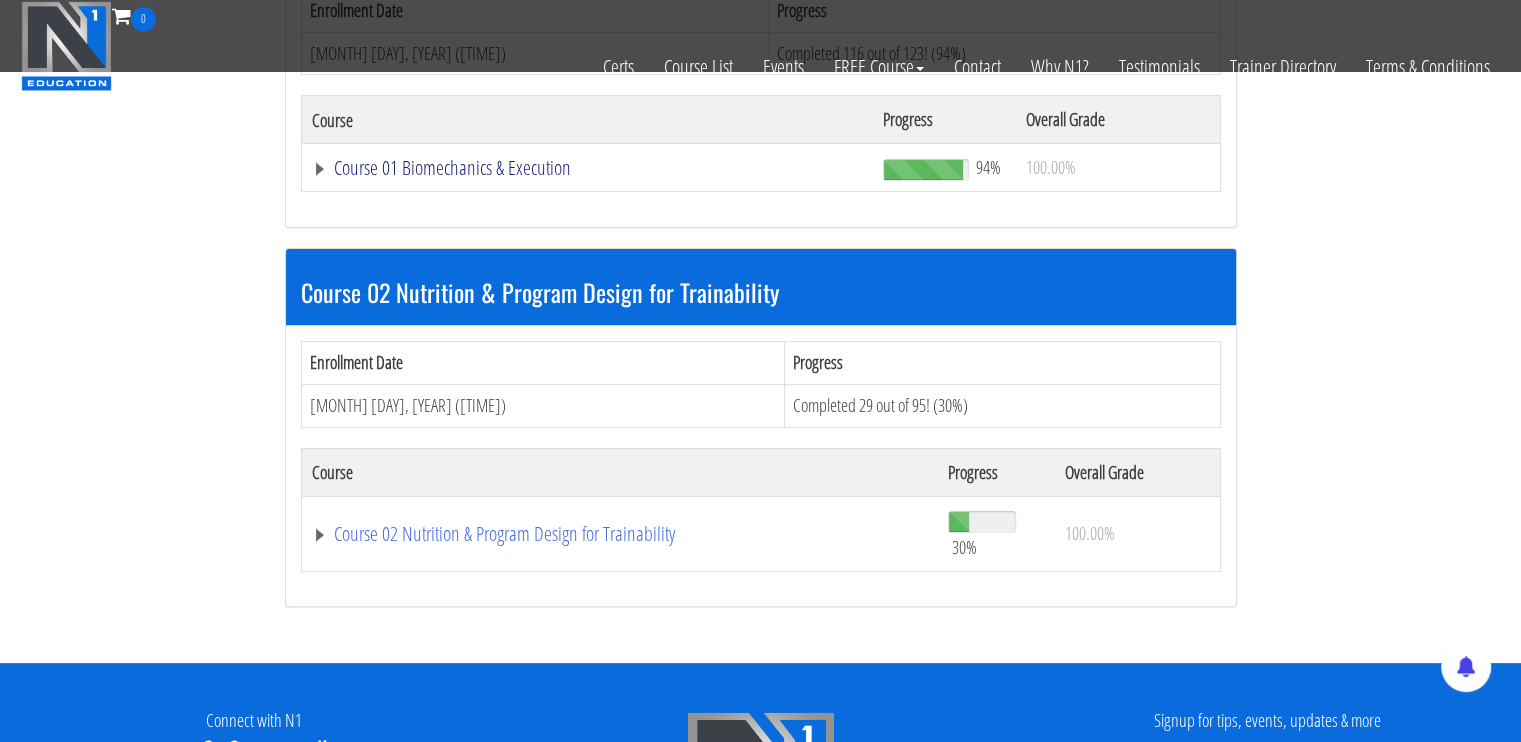 click on "Course 01 Biomechanics & Execution" at bounding box center [588, 168] 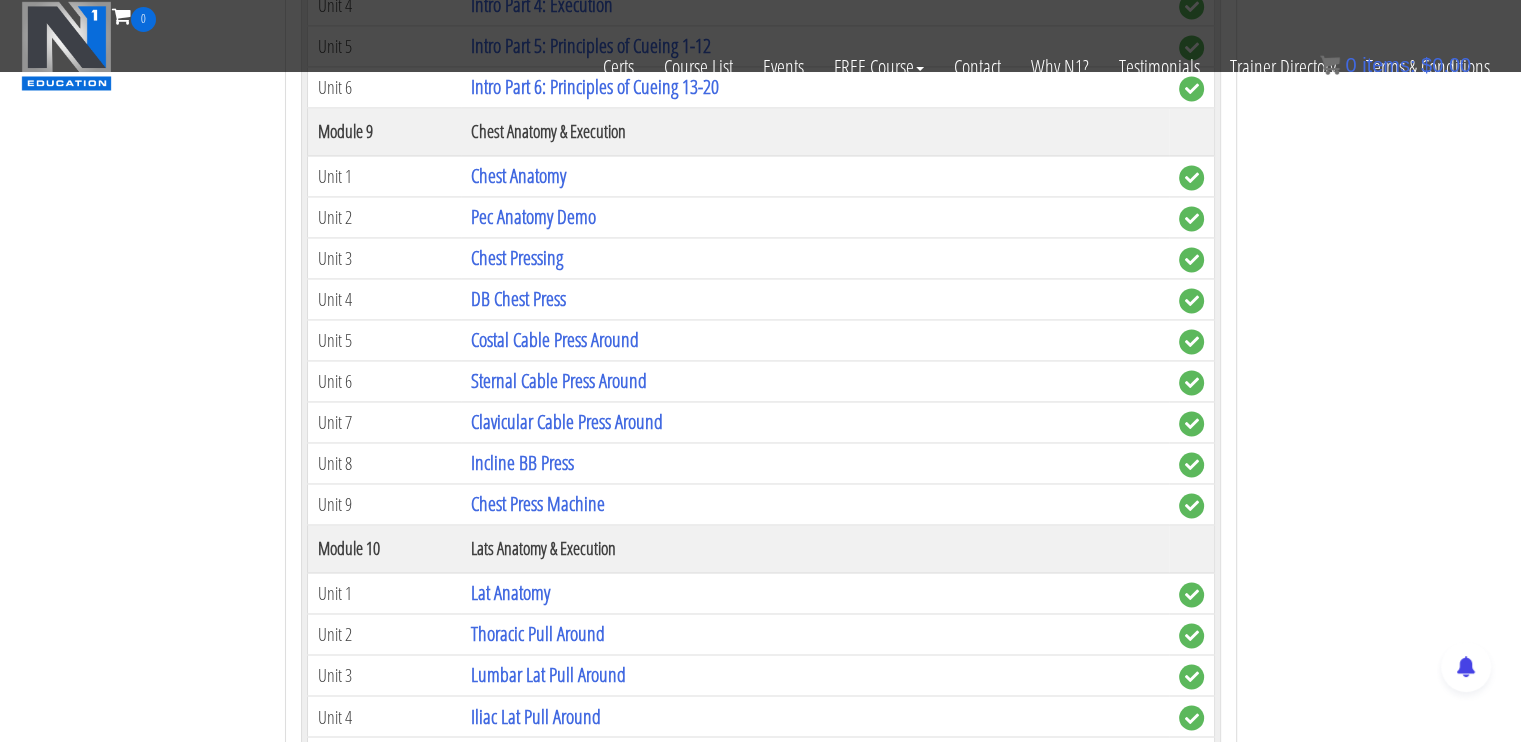 scroll, scrollTop: 3000, scrollLeft: 0, axis: vertical 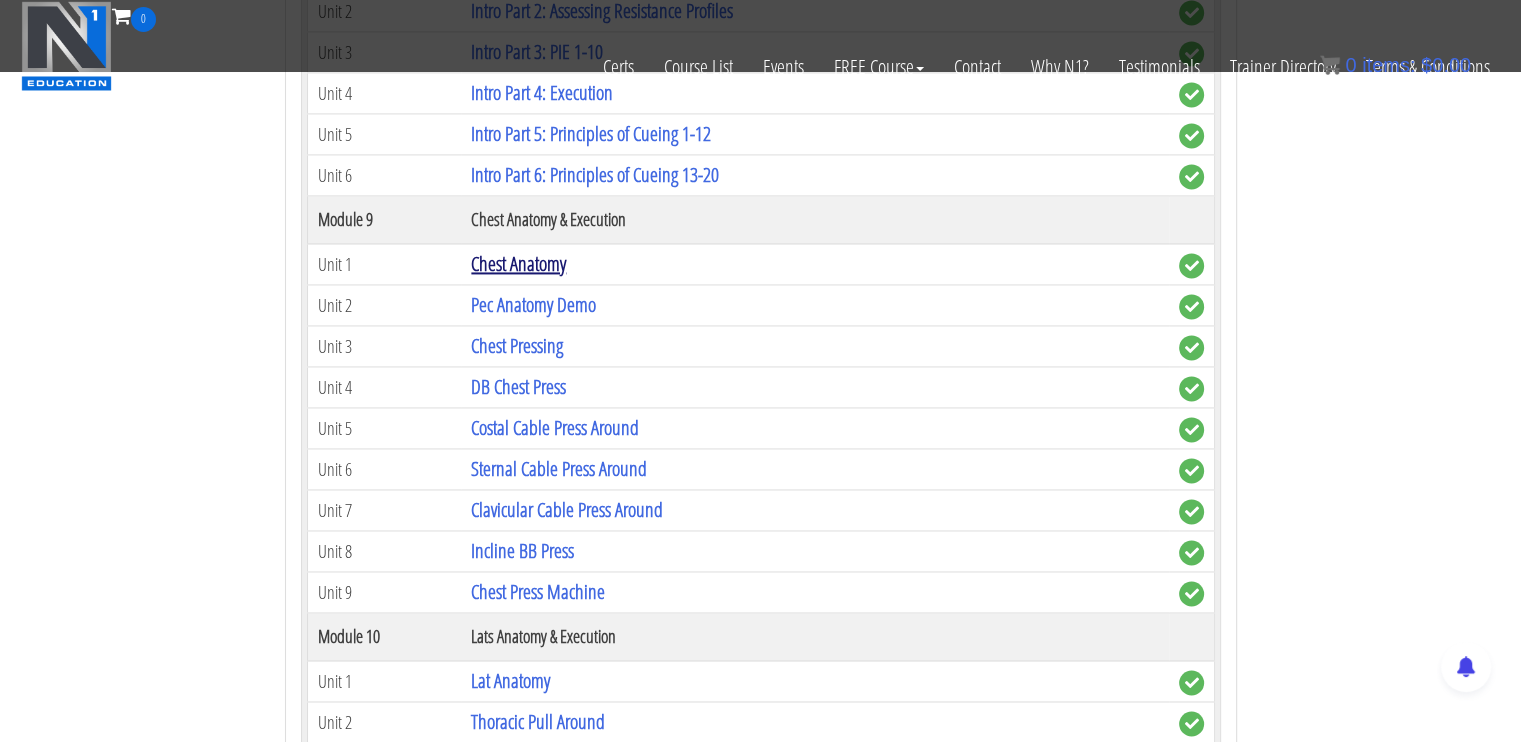 click on "Chest Anatomy" at bounding box center (518, 263) 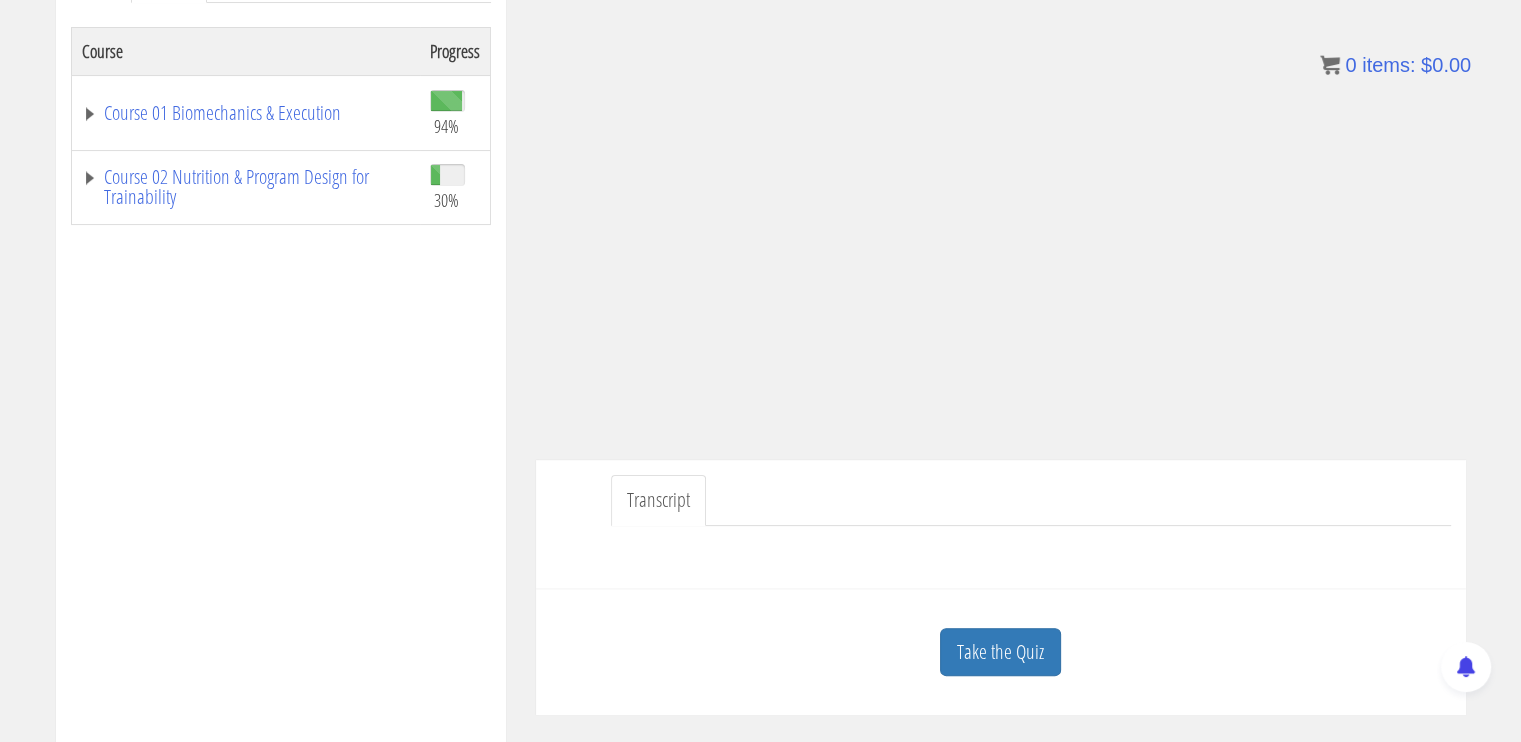 scroll, scrollTop: 328, scrollLeft: 0, axis: vertical 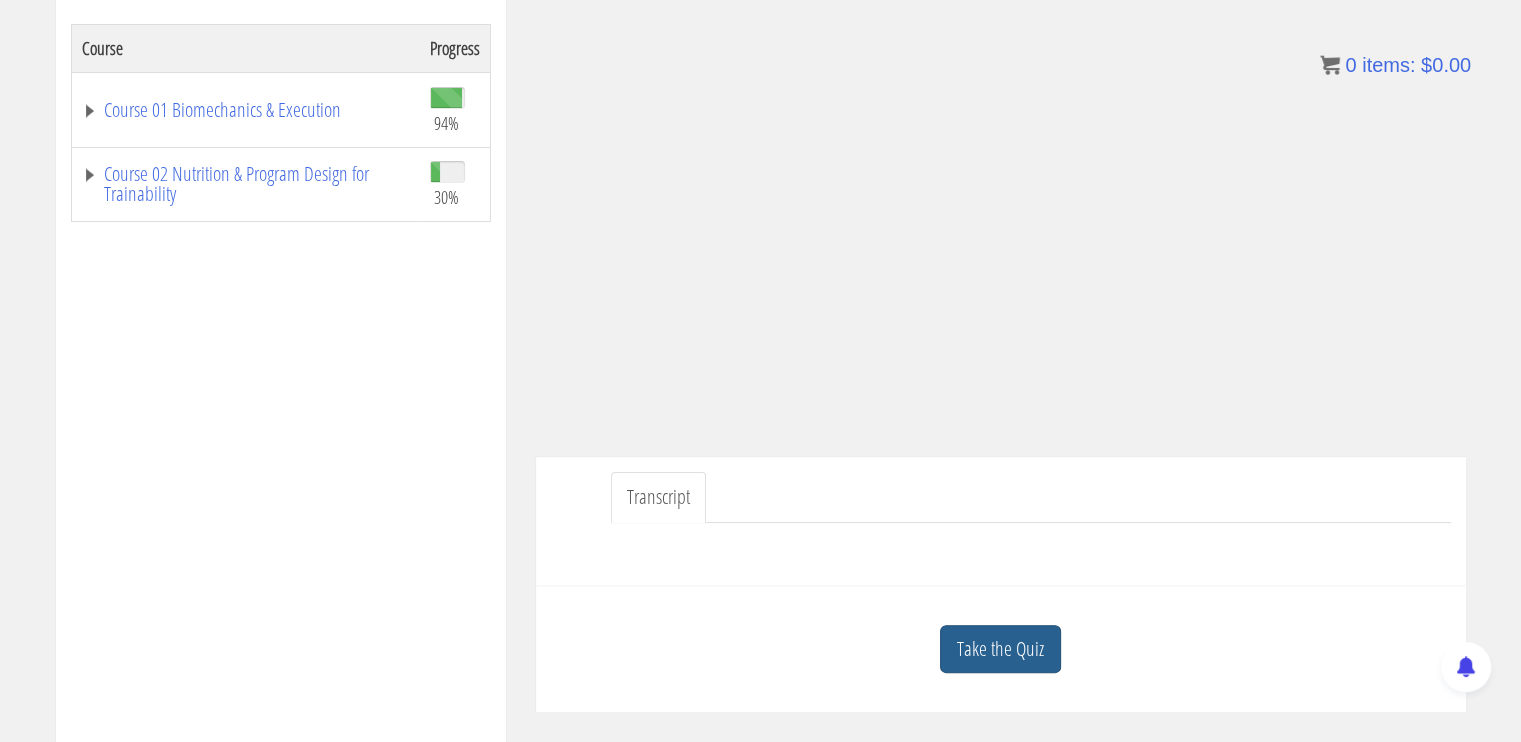 click on "Take the Quiz" at bounding box center [1000, 649] 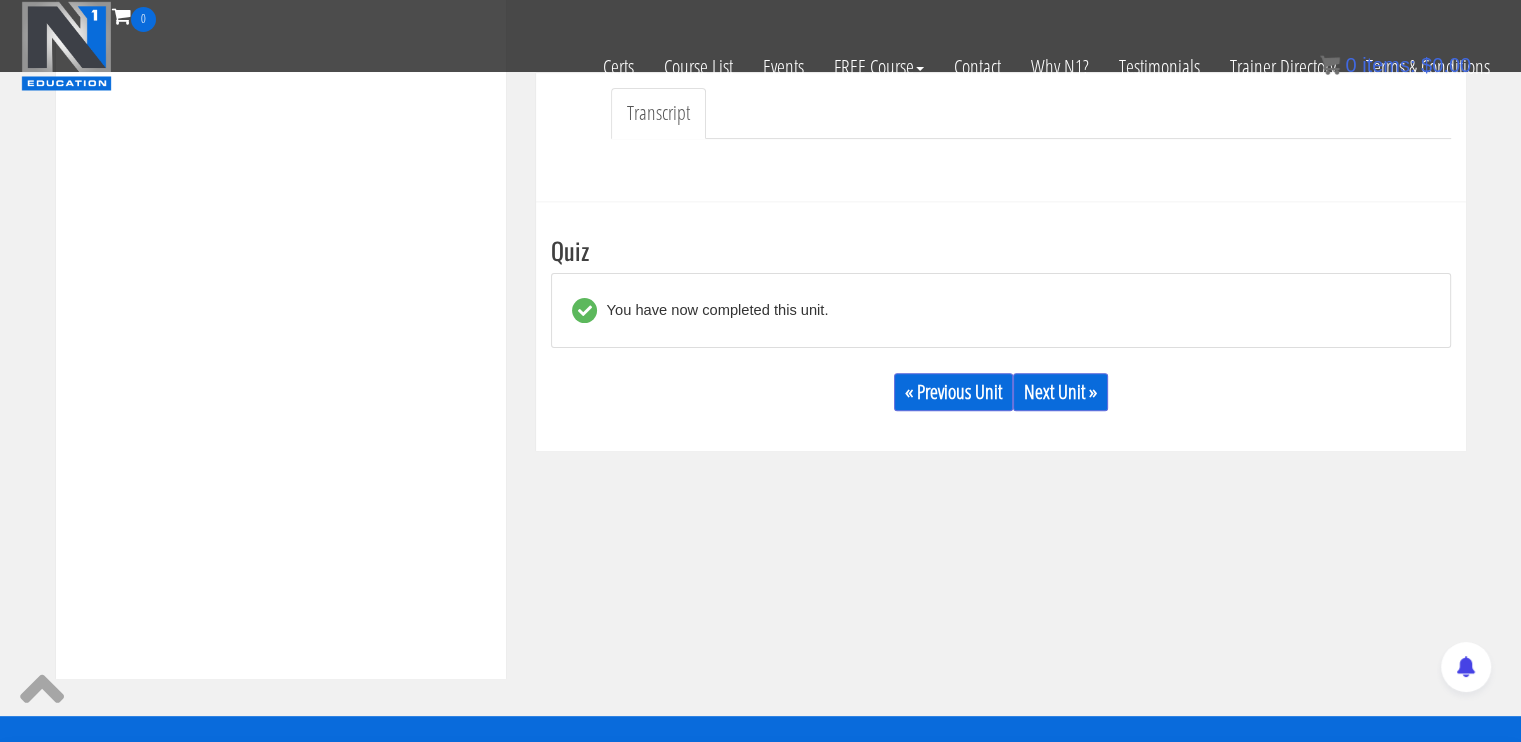 scroll, scrollTop: 628, scrollLeft: 0, axis: vertical 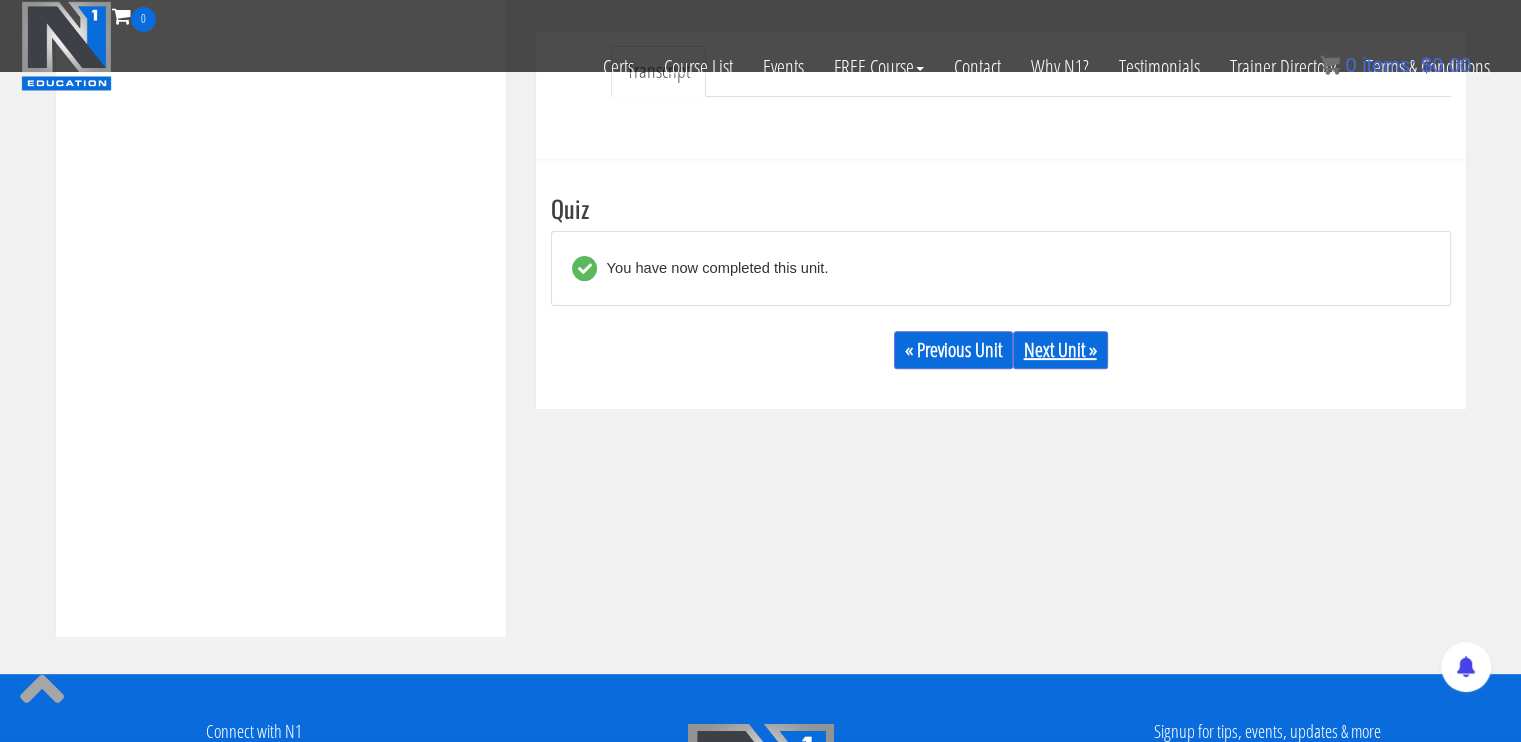 click on "Next Unit »" at bounding box center [1060, 350] 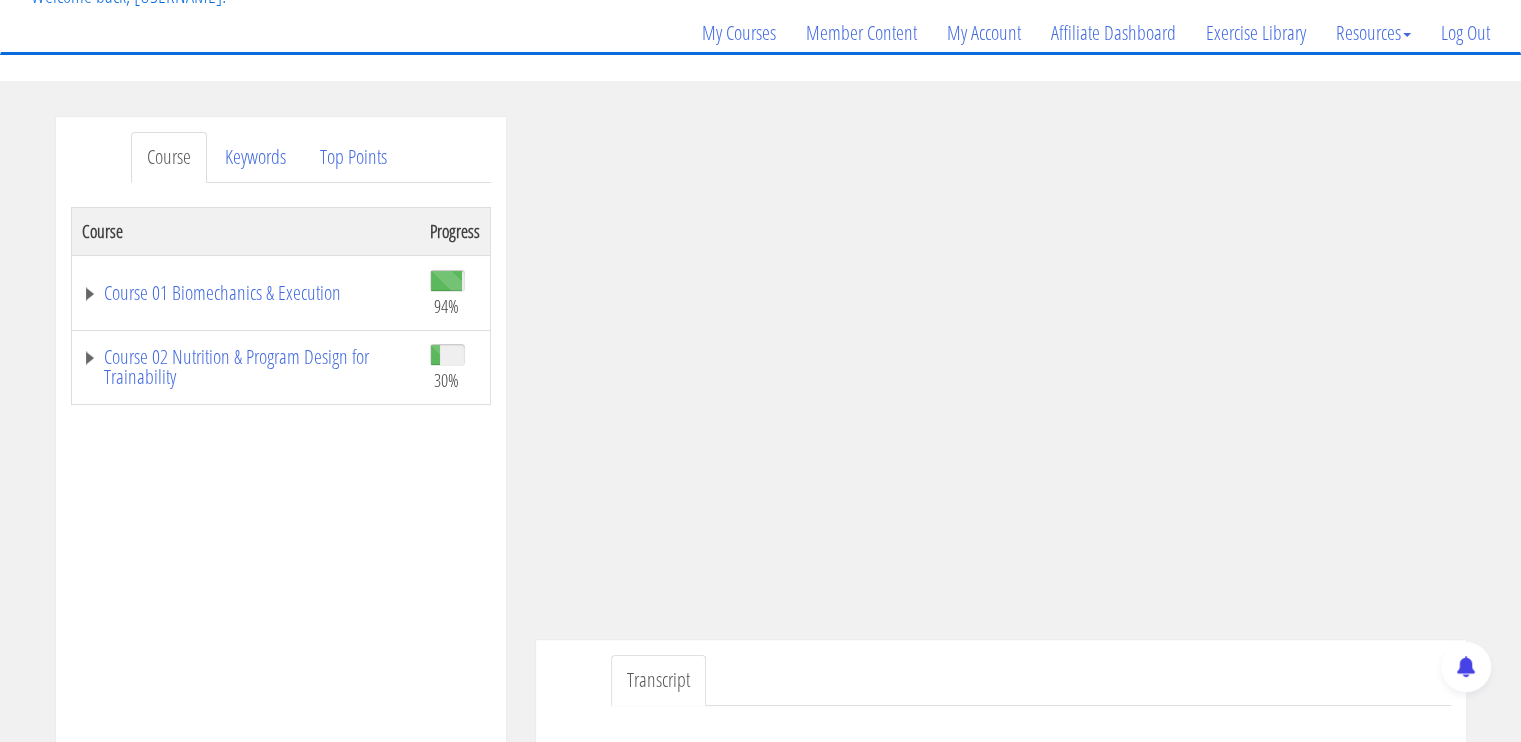 scroll, scrollTop: 200, scrollLeft: 0, axis: vertical 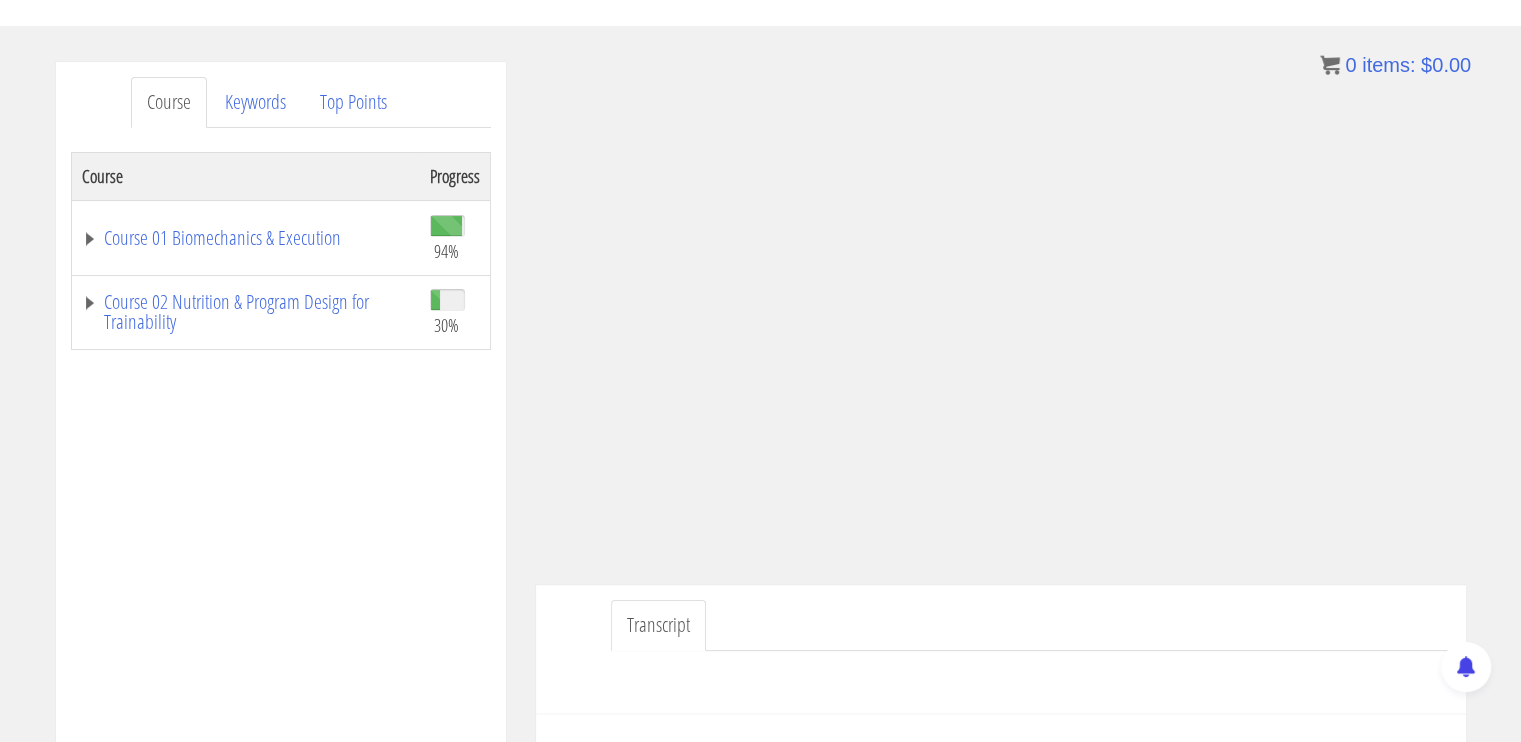 click on "Course 01 Biomechanics & Execution" at bounding box center (245, 237) 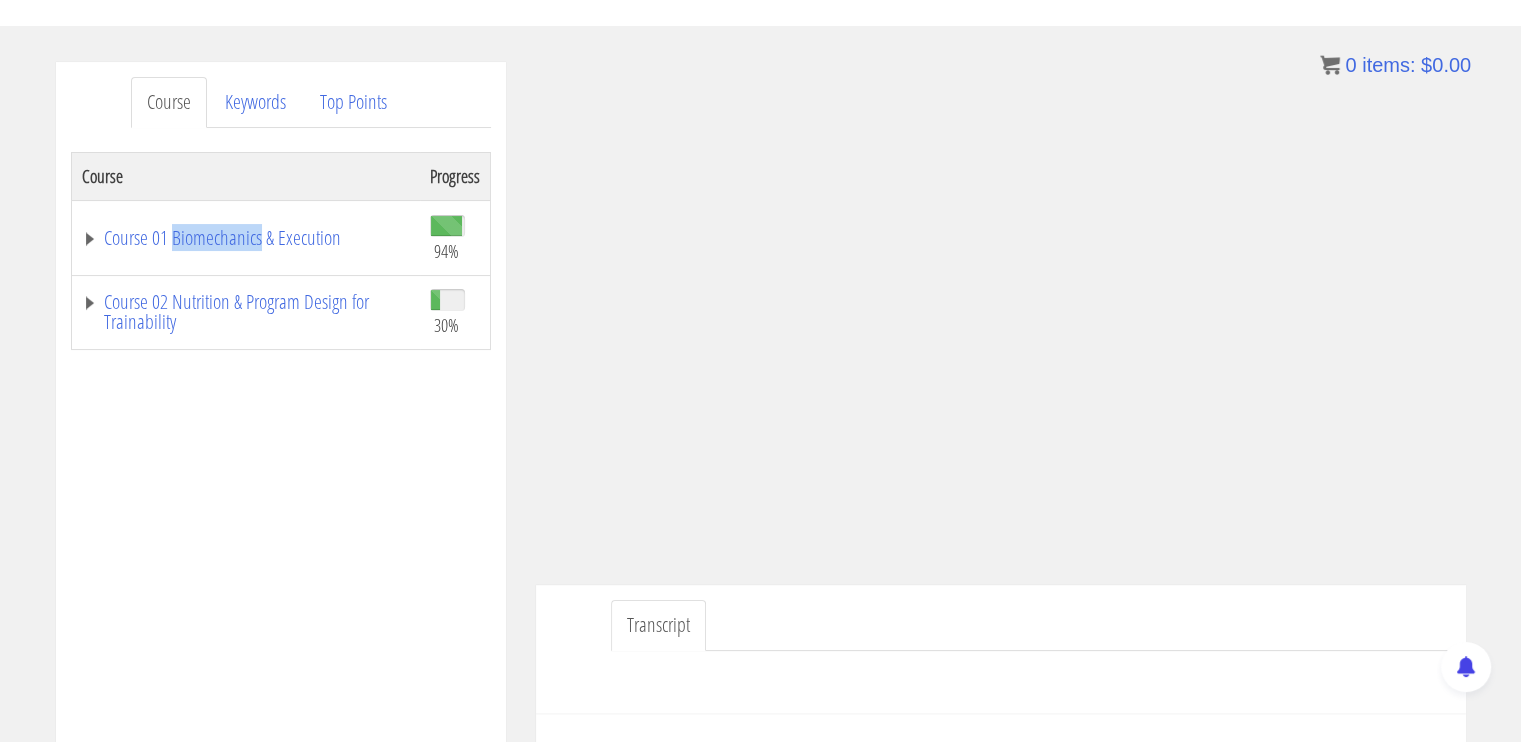 click on "Course 01 Biomechanics & Execution" at bounding box center (245, 237) 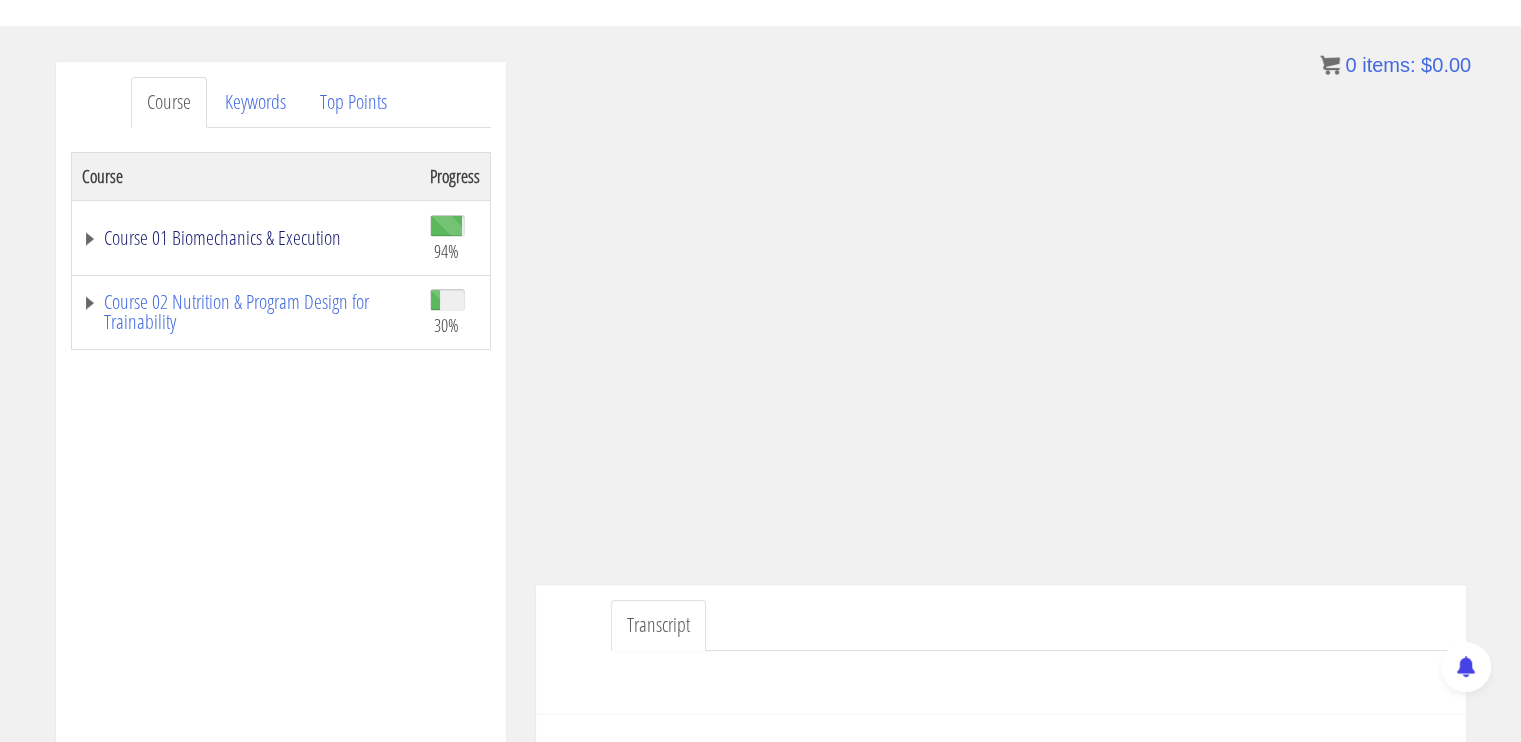 click on "Course 01 Biomechanics & Execution" at bounding box center (246, 238) 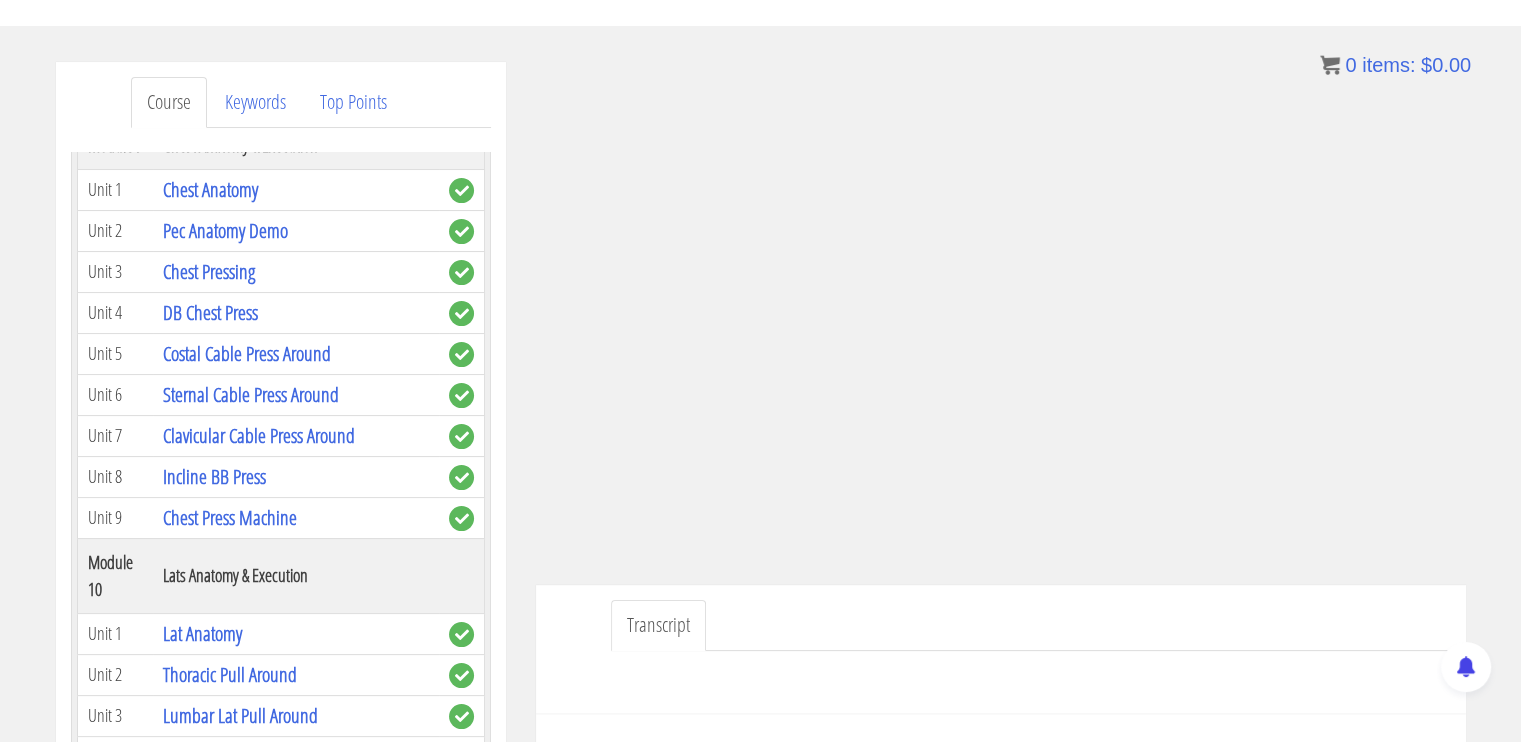 scroll, scrollTop: 3200, scrollLeft: 0, axis: vertical 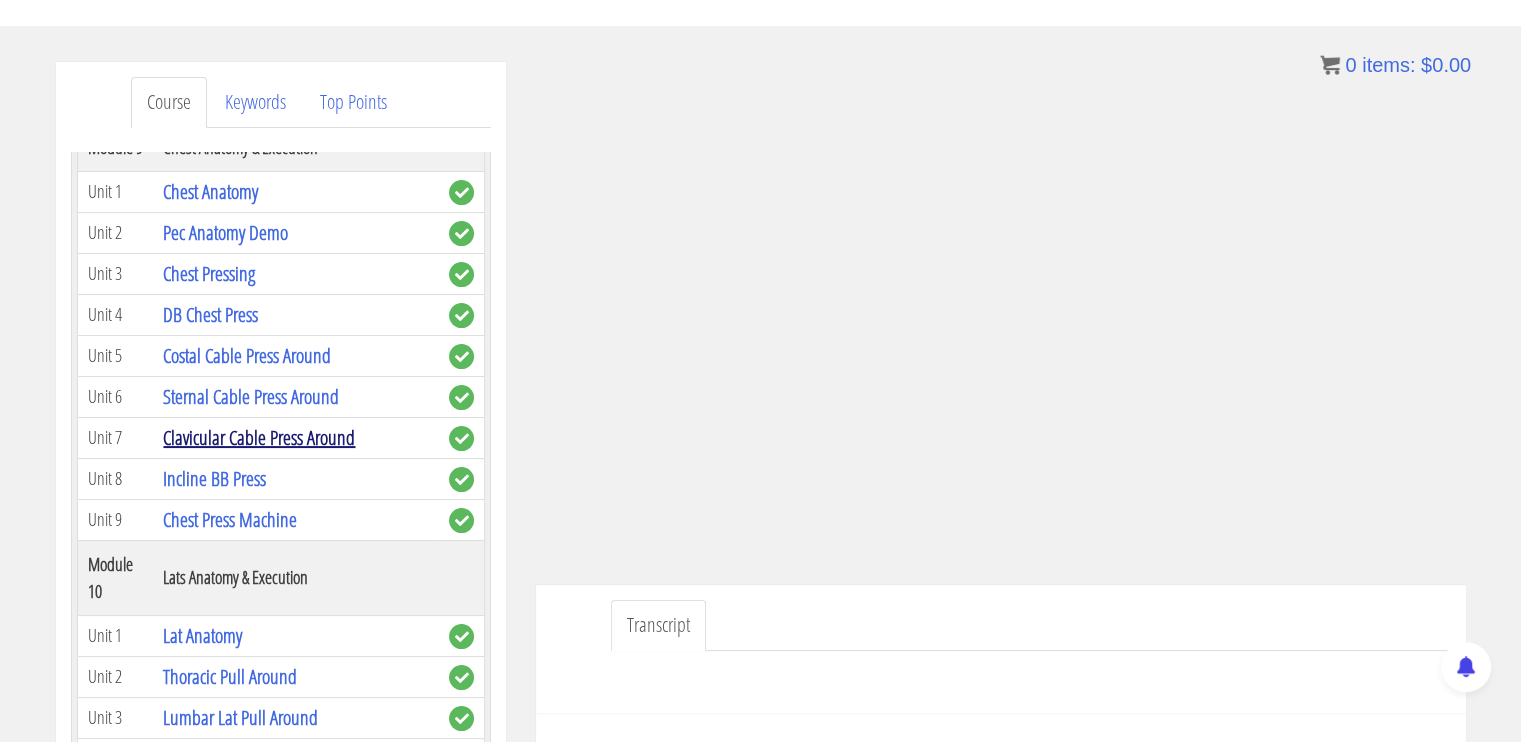 click on "Clavicular Cable Press Around" at bounding box center (259, 437) 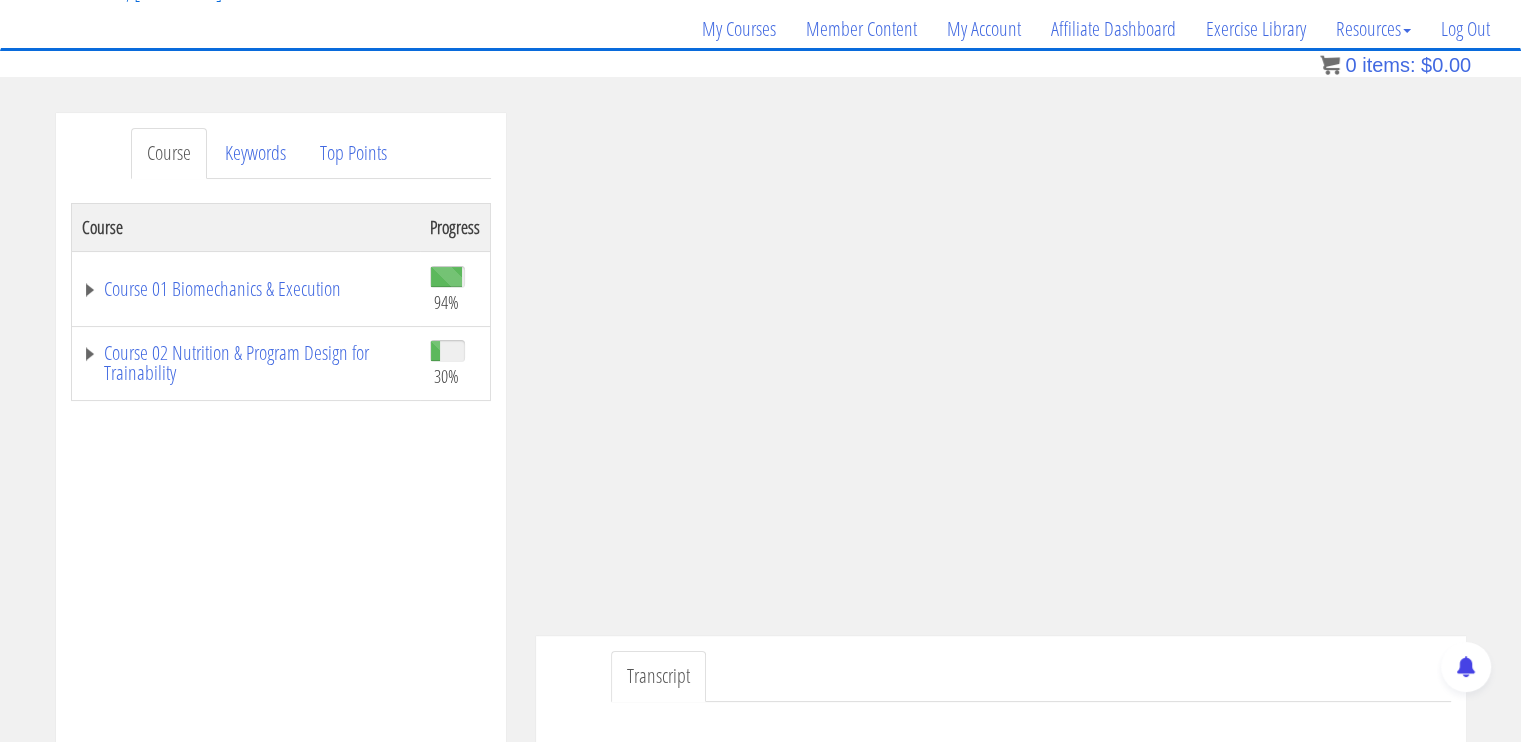scroll, scrollTop: 0, scrollLeft: 0, axis: both 